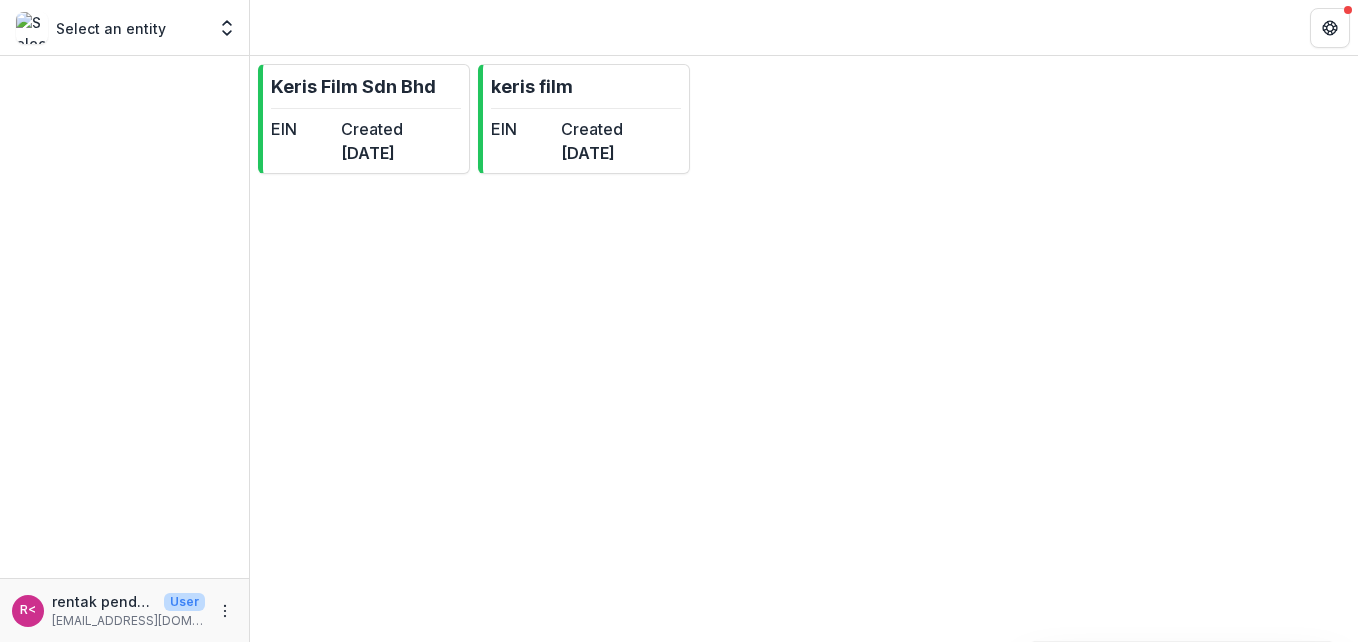 scroll, scrollTop: 0, scrollLeft: 0, axis: both 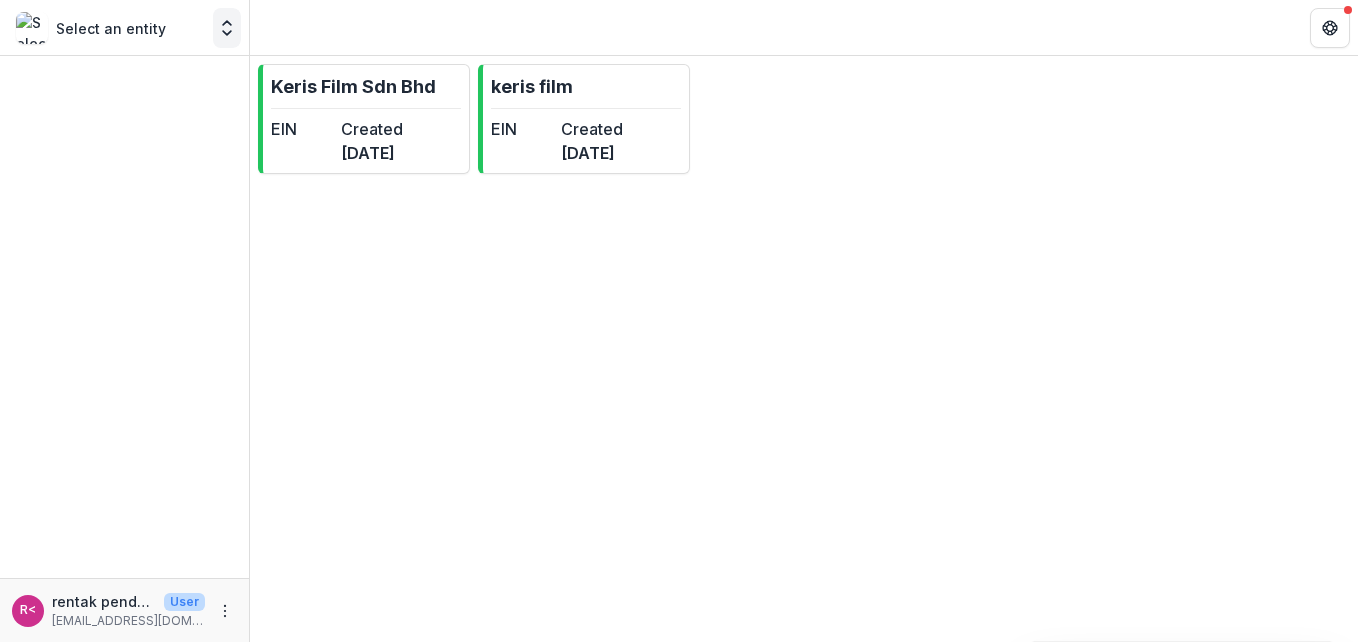 click 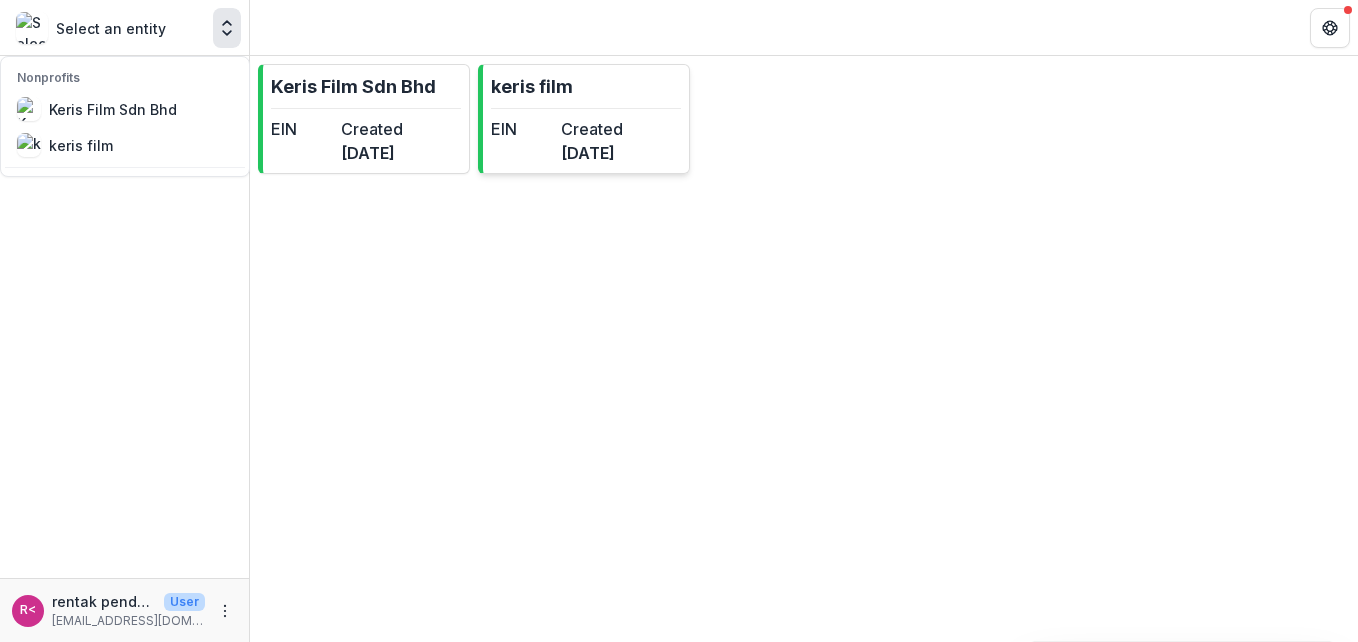 click on "[DATE]" at bounding box center [592, 153] 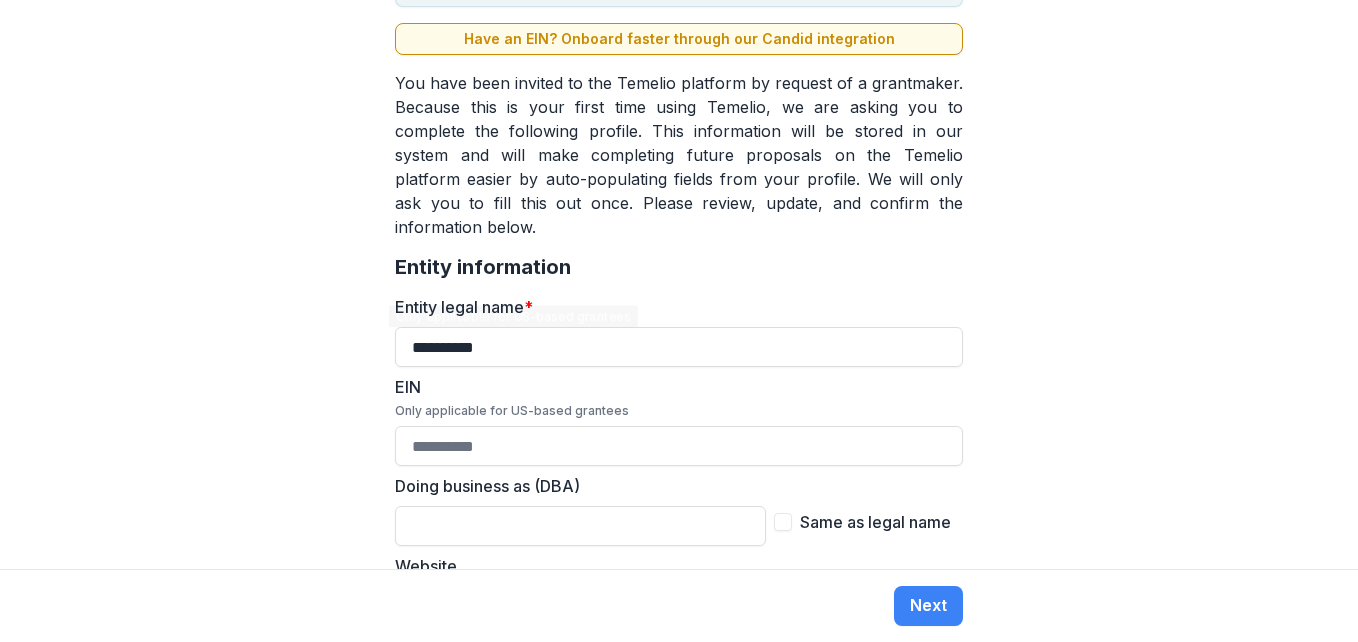 scroll, scrollTop: 200, scrollLeft: 0, axis: vertical 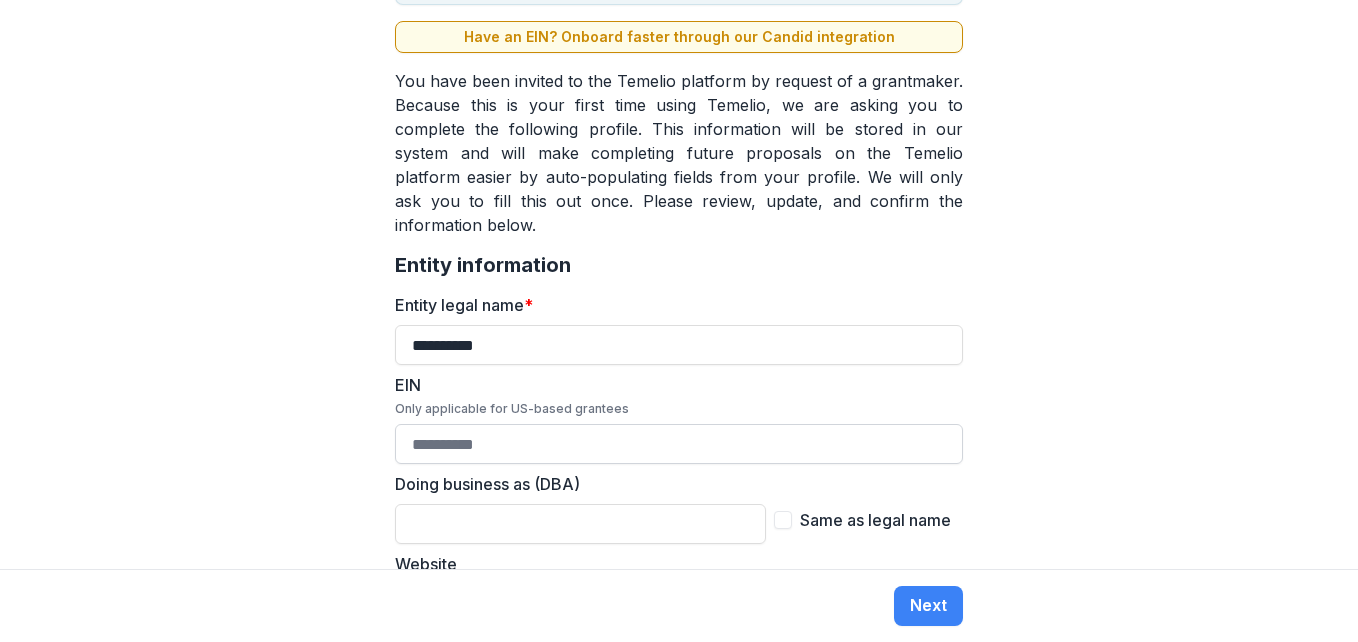 click on "EIN Only applicable for US-based grantees" at bounding box center [679, 444] 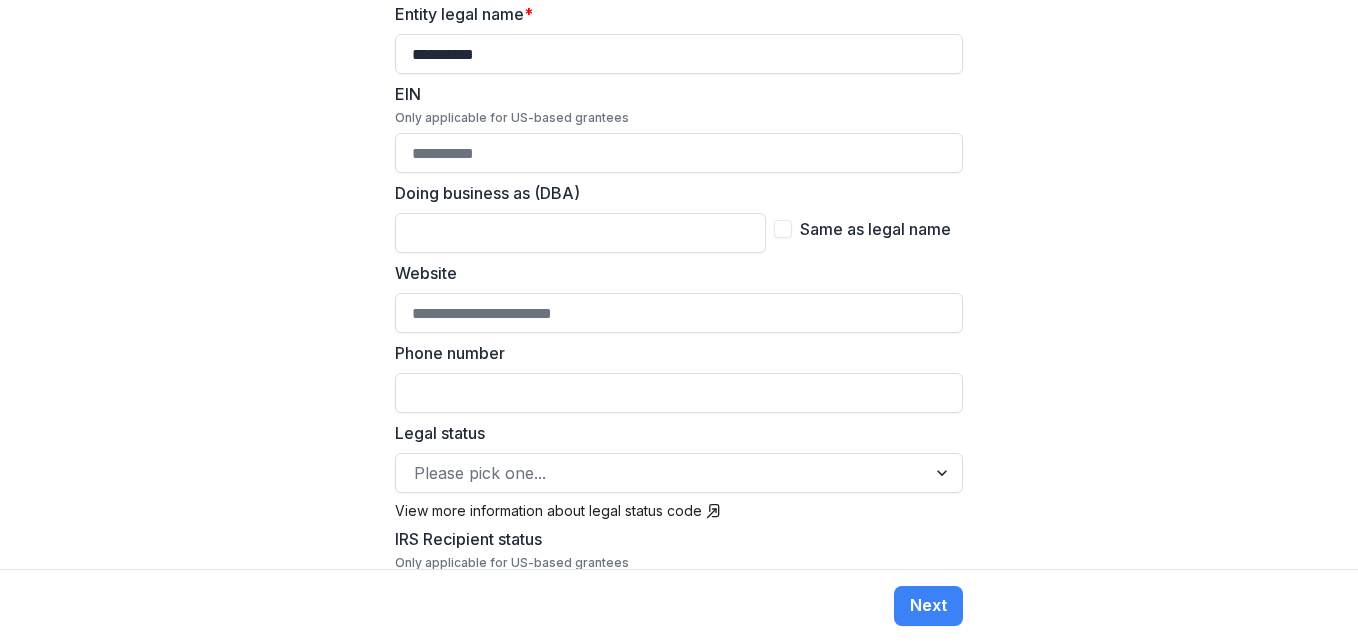scroll, scrollTop: 500, scrollLeft: 0, axis: vertical 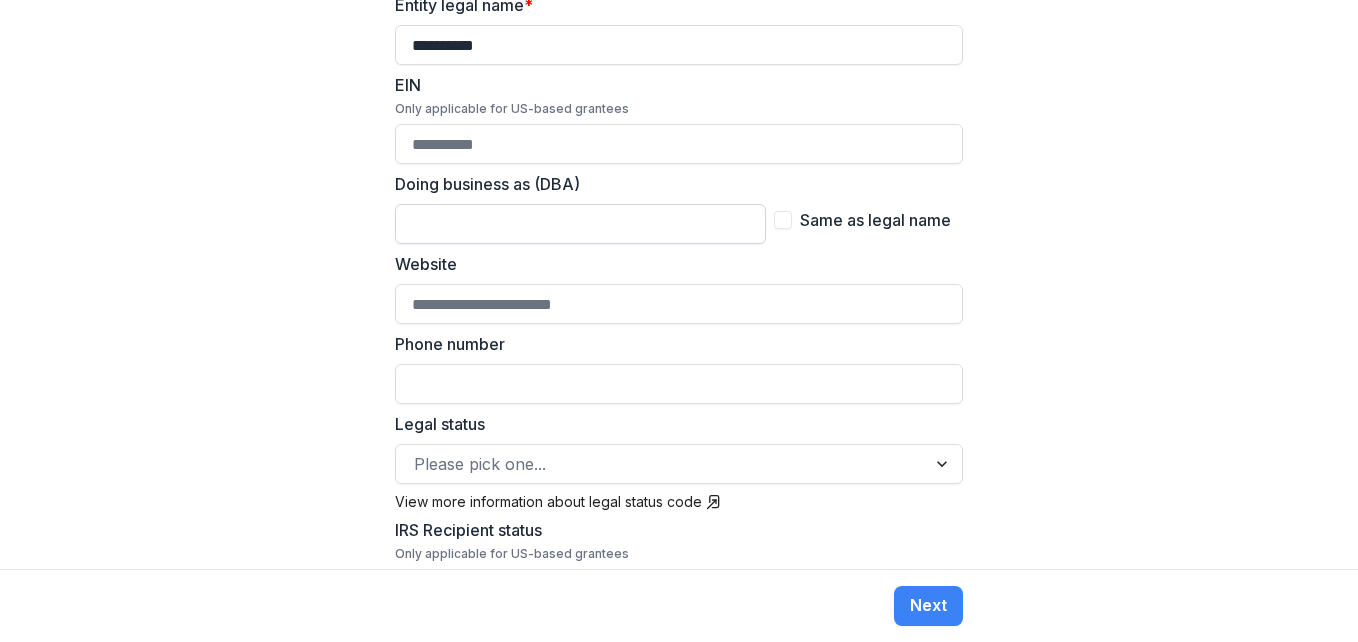click on "Doing business as (DBA)" at bounding box center [580, 224] 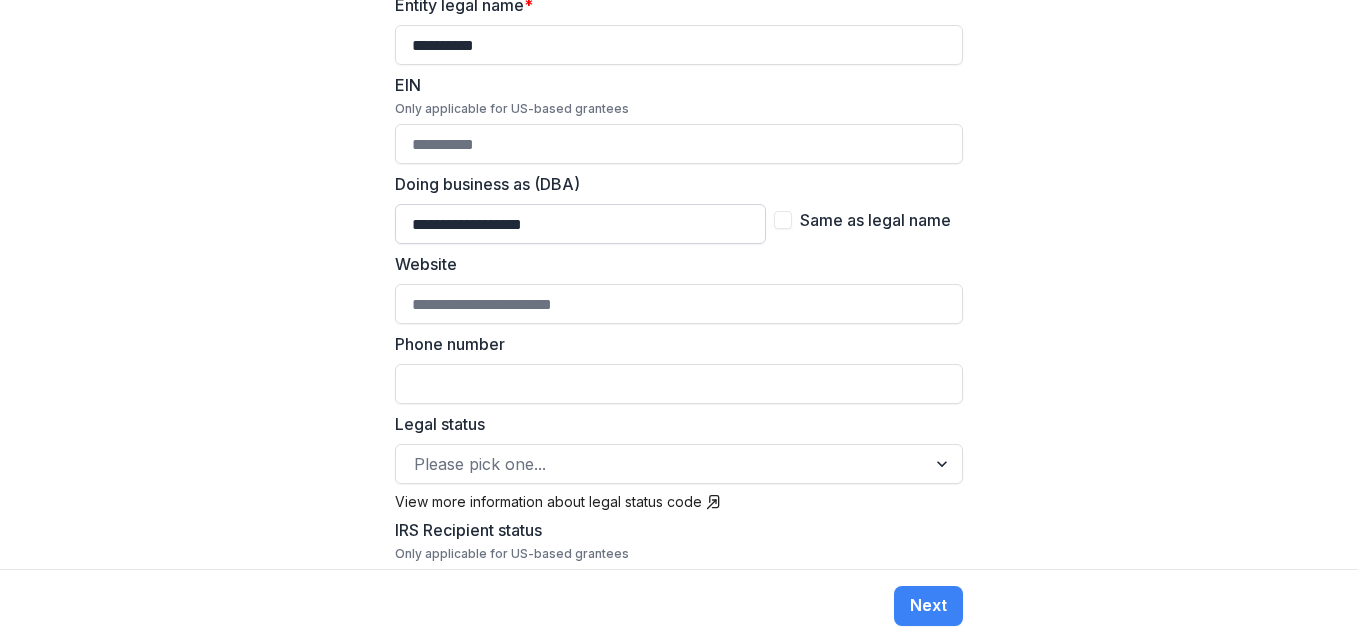 type on "**********" 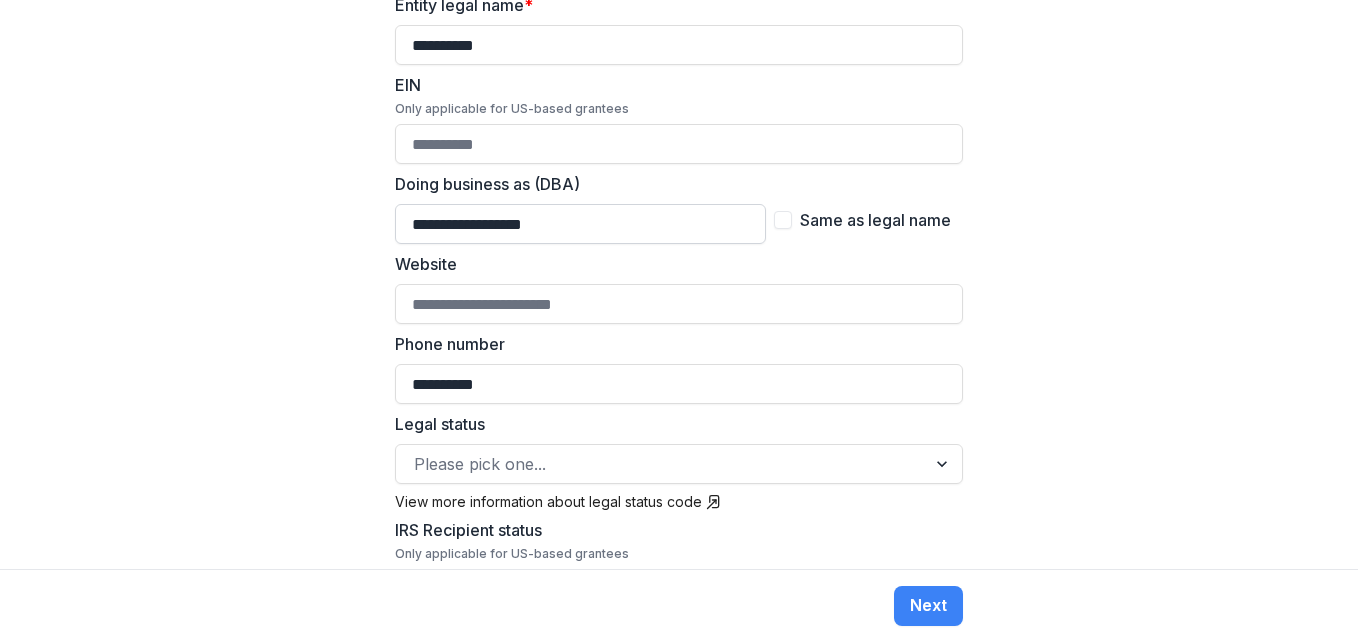 type on "**********" 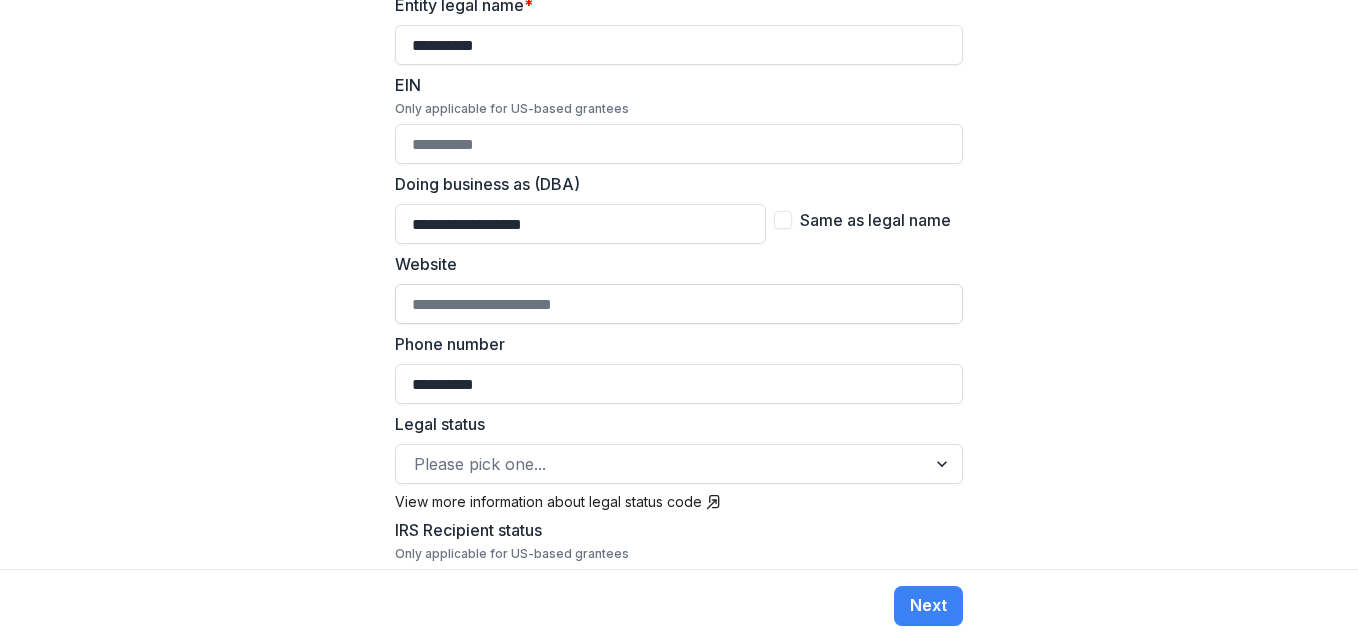 click on "Website" at bounding box center [679, 304] 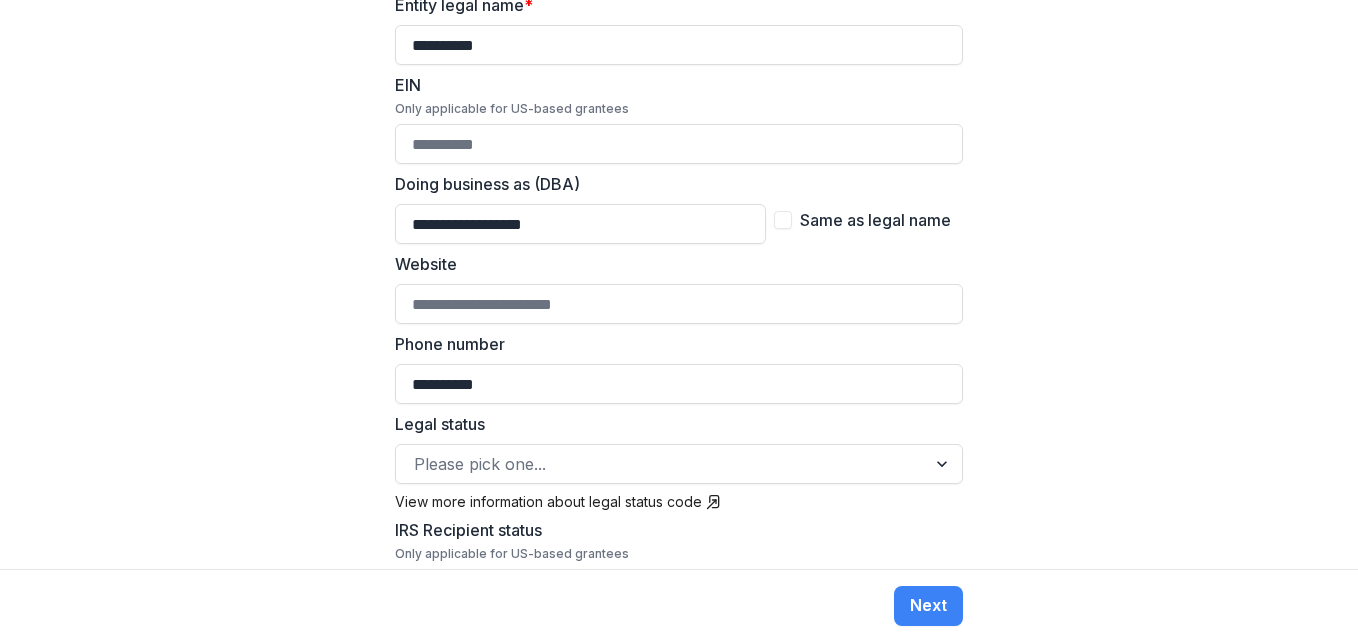 click on "**********" at bounding box center (679, 368) 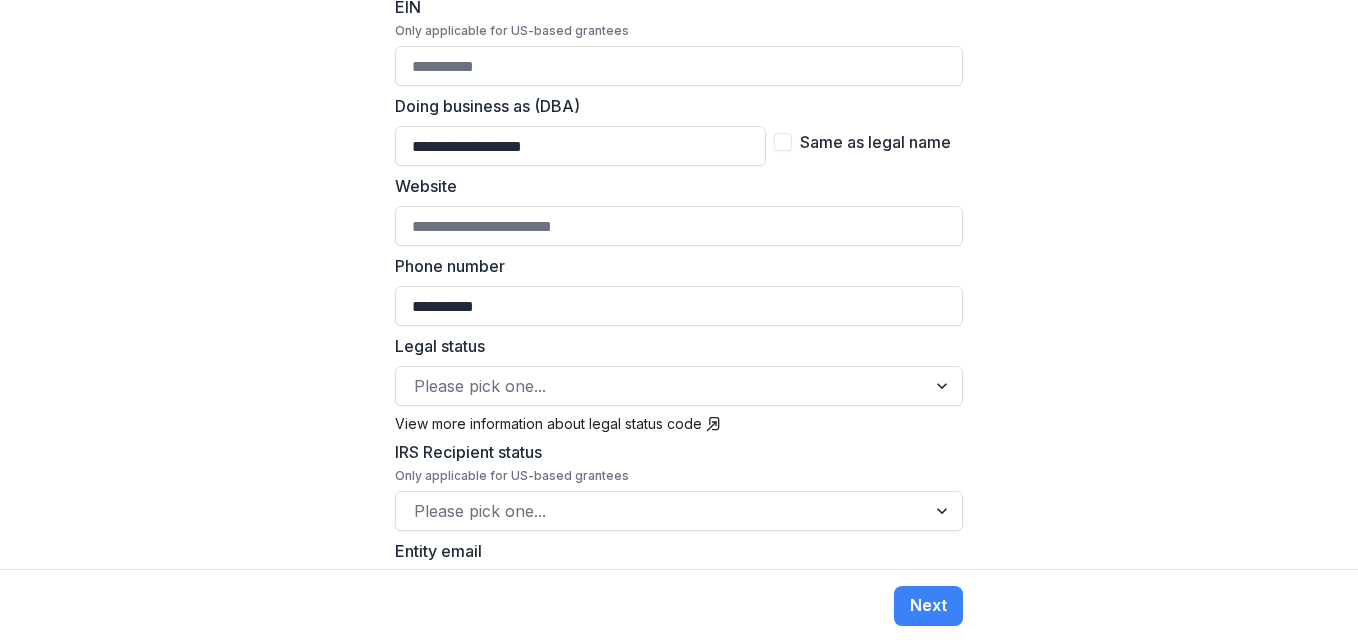 scroll, scrollTop: 600, scrollLeft: 0, axis: vertical 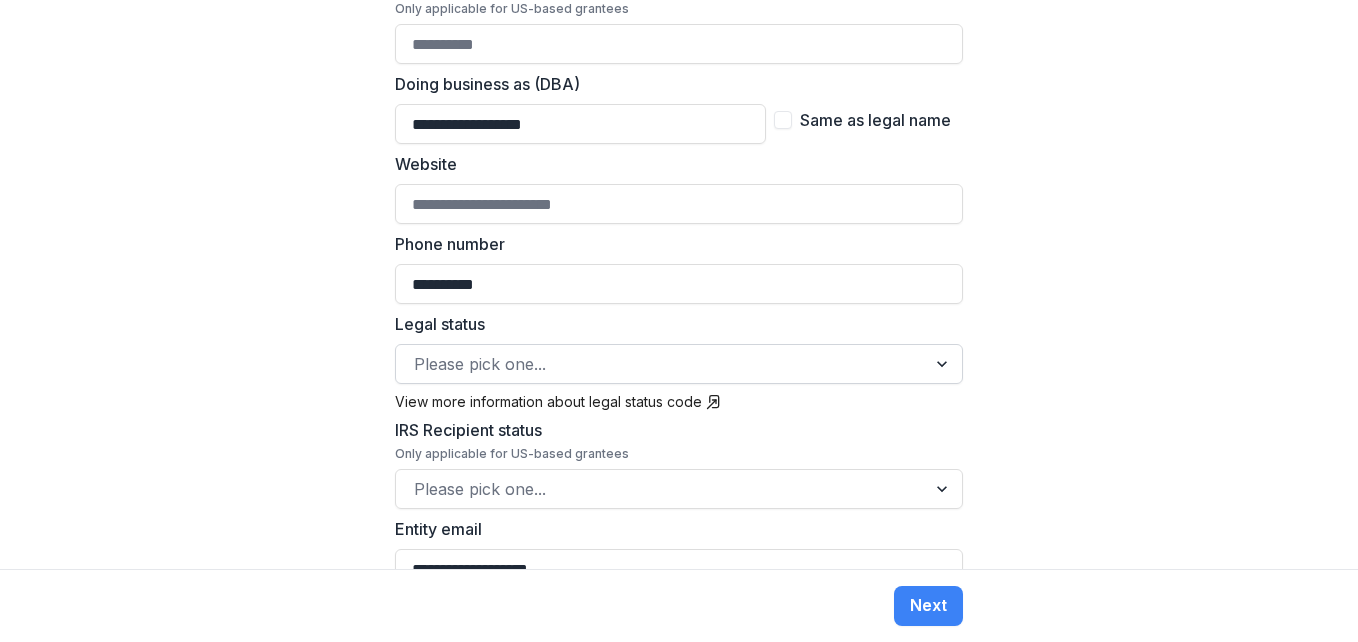 click at bounding box center [661, 364] 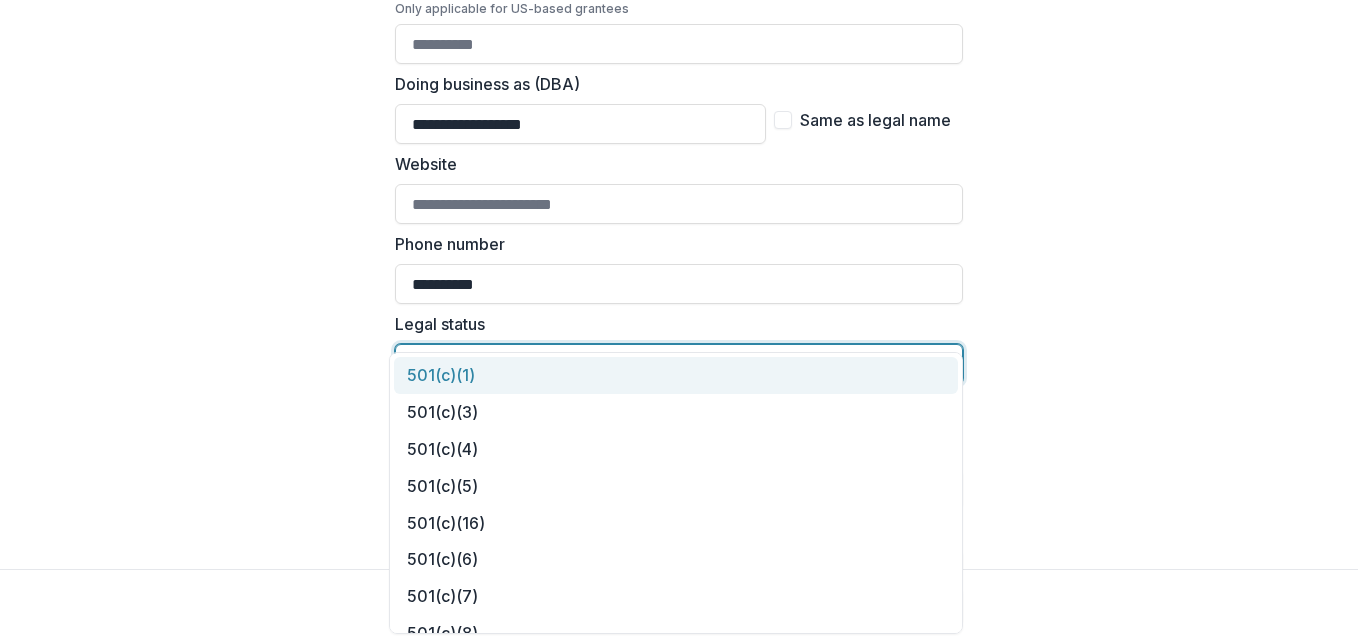 click on "501(c)(1)" at bounding box center (676, 375) 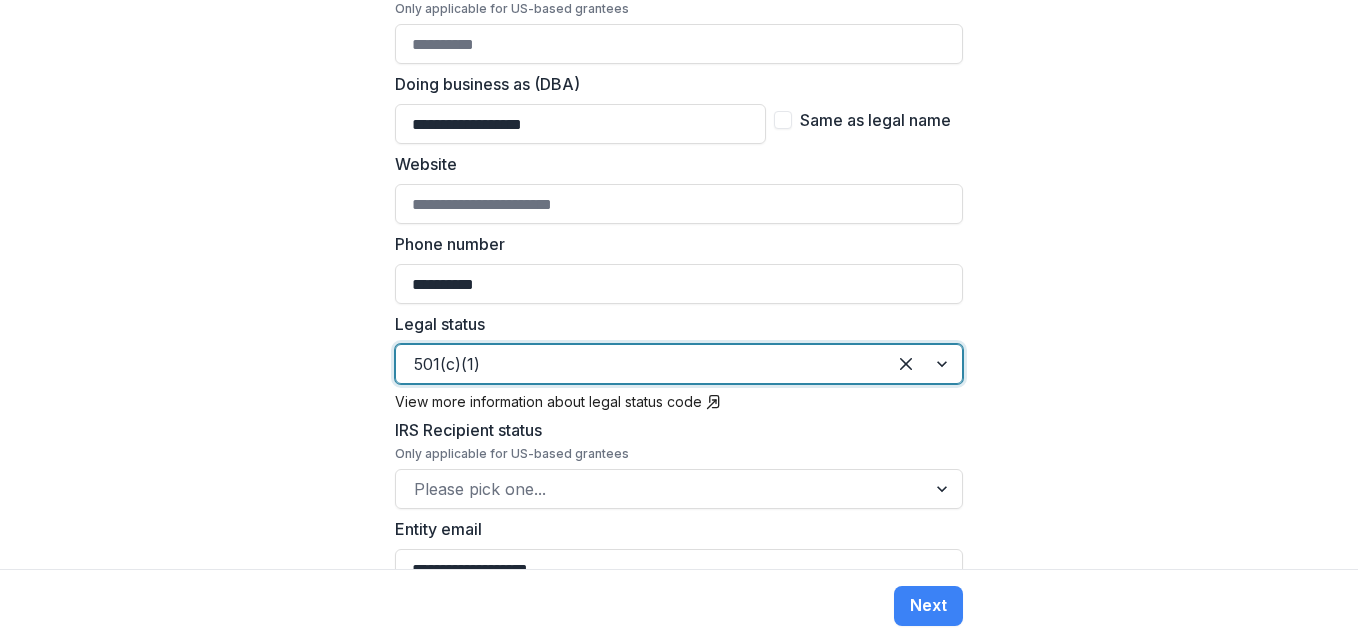 scroll, scrollTop: 800, scrollLeft: 0, axis: vertical 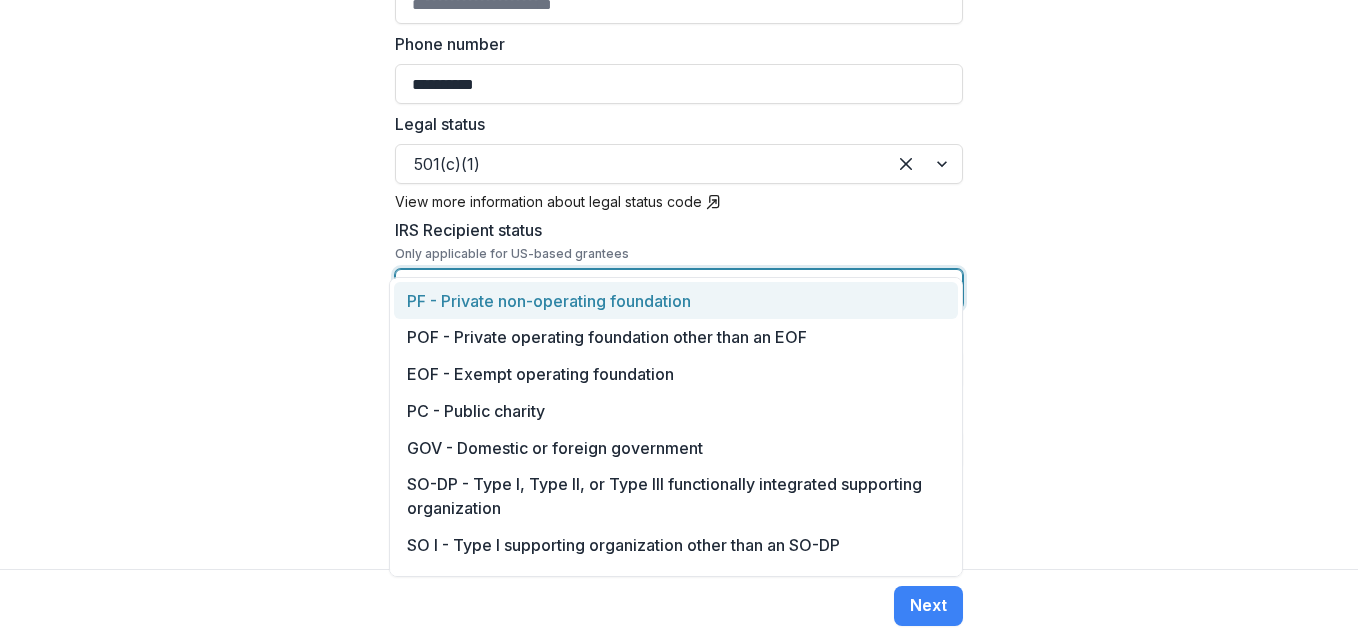 click at bounding box center [661, 289] 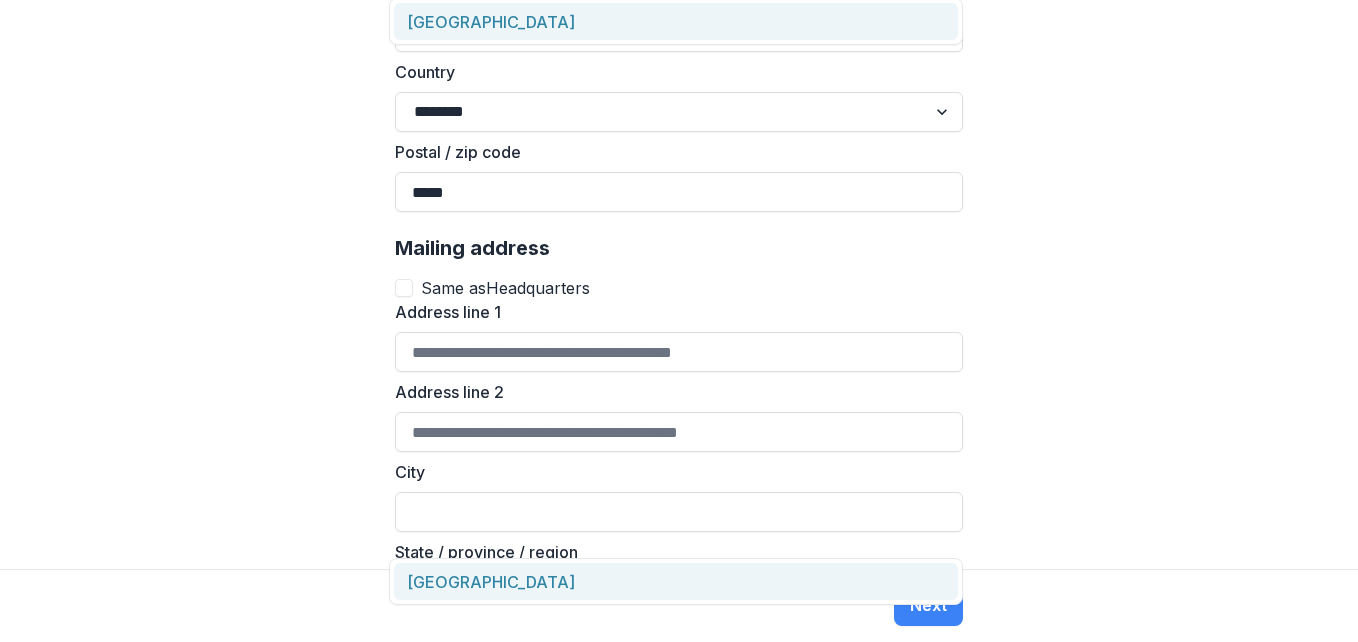 scroll, scrollTop: 1600, scrollLeft: 0, axis: vertical 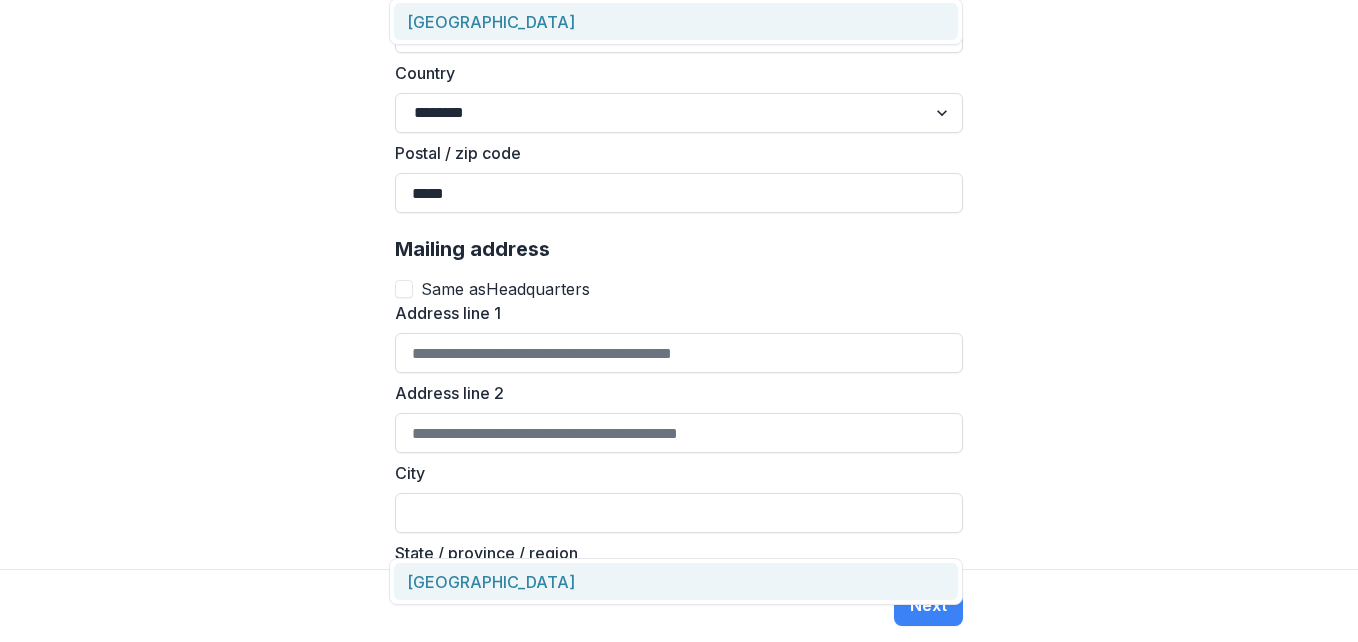 click on "Same as  Headquarters" at bounding box center (679, 289) 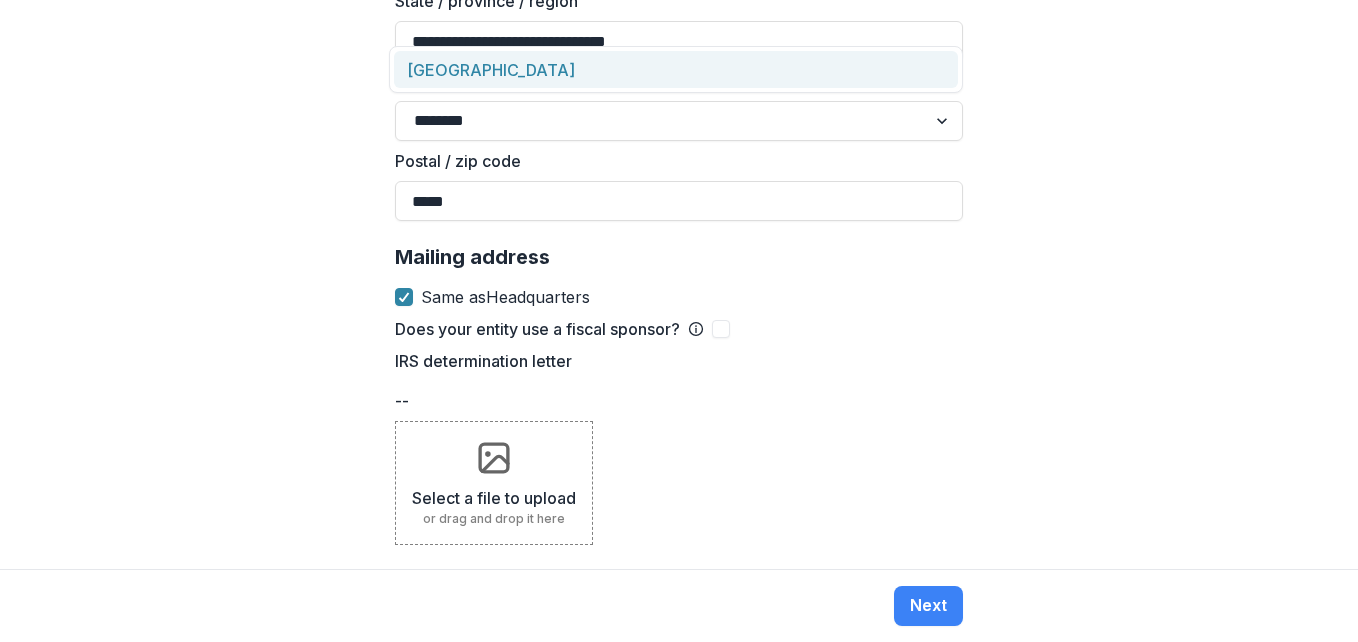 scroll, scrollTop: 1552, scrollLeft: 0, axis: vertical 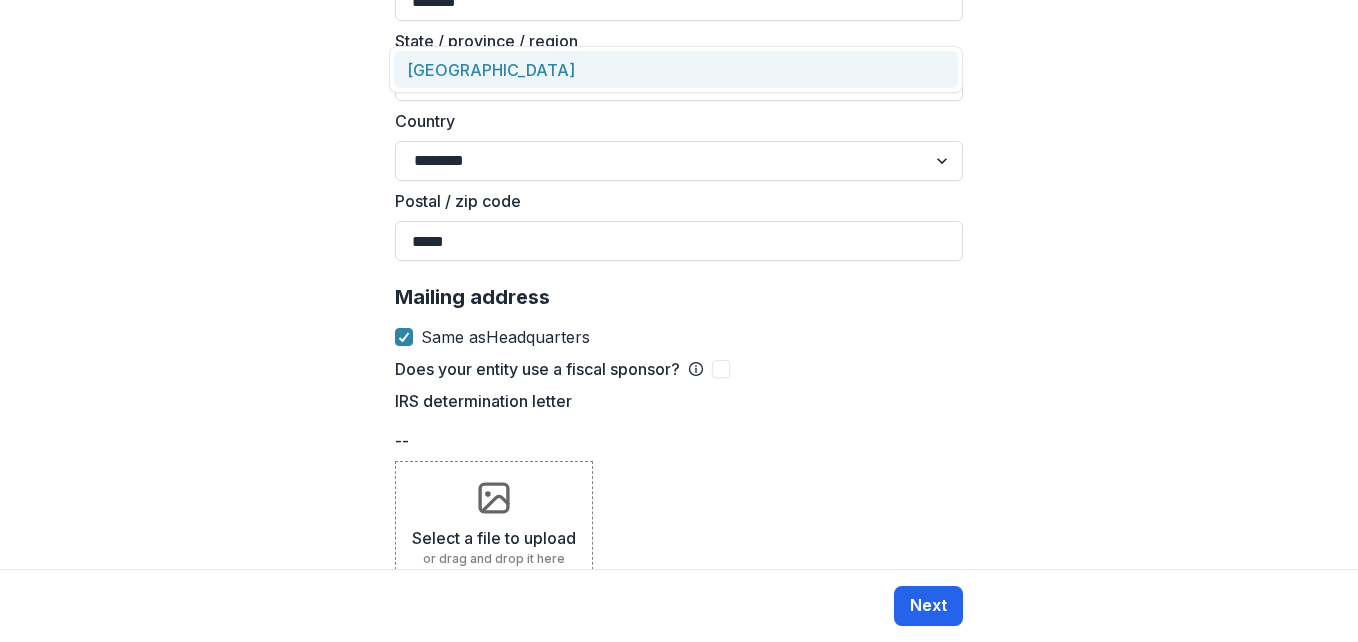 click on "Next" at bounding box center [928, 606] 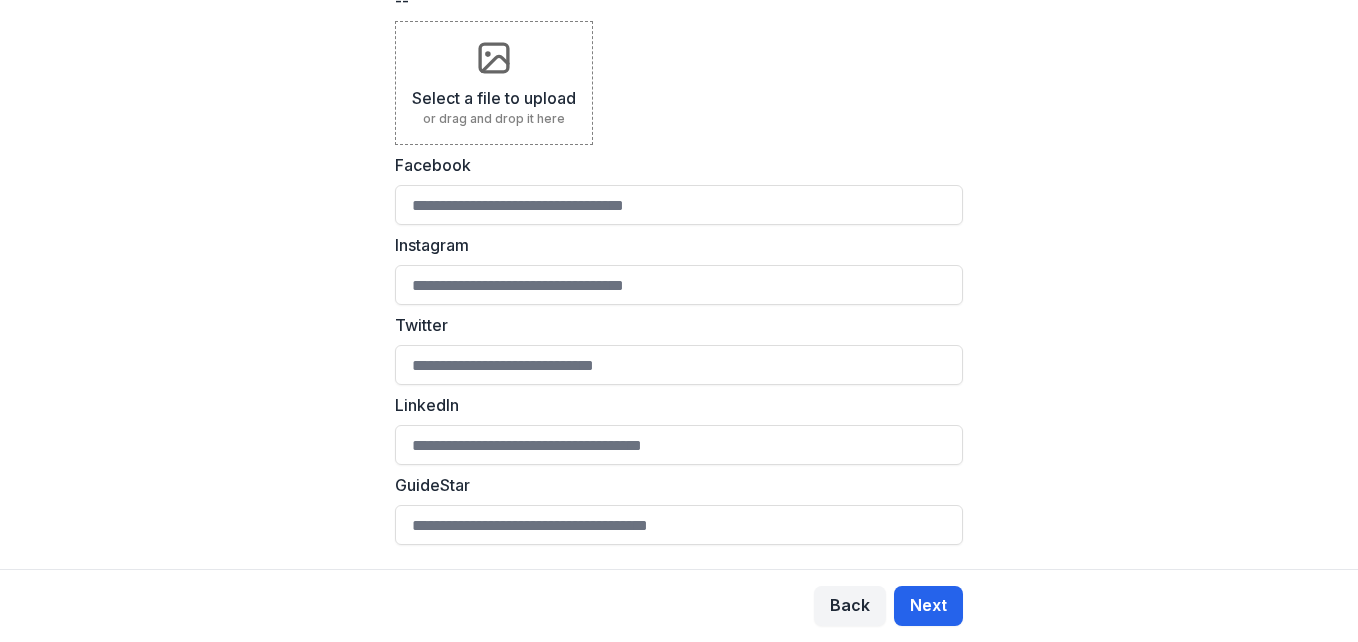 scroll, scrollTop: 0, scrollLeft: 0, axis: both 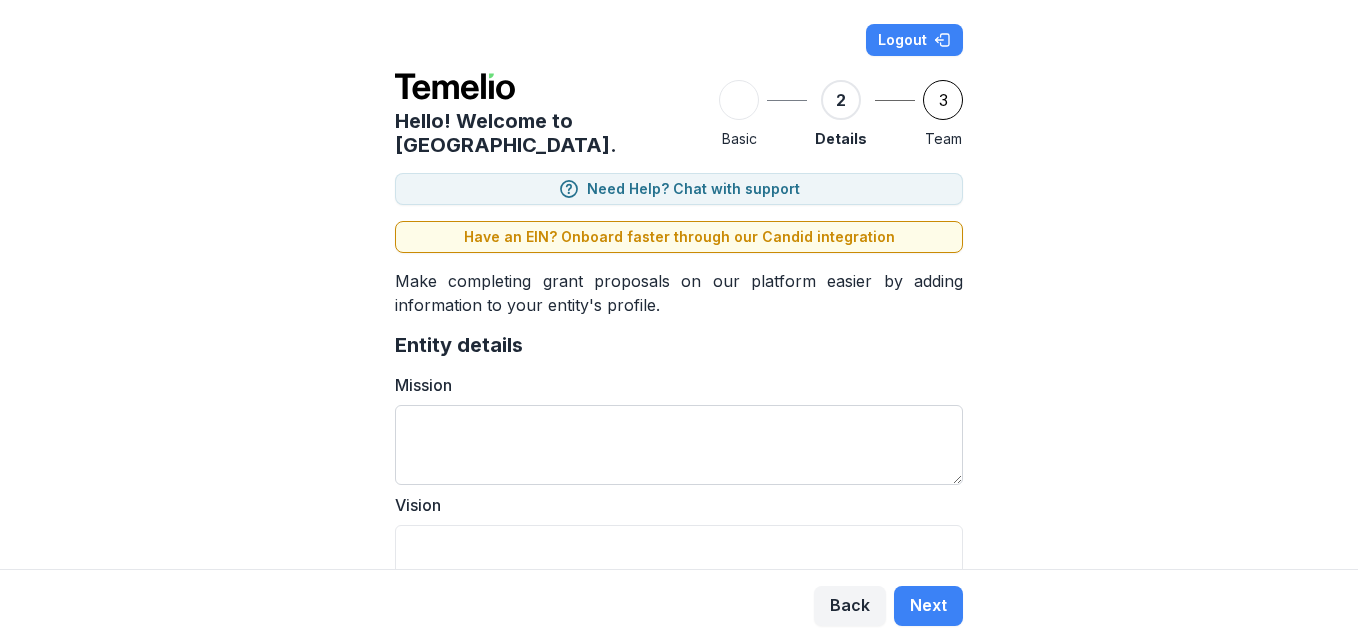 click on "Mission" at bounding box center (679, 445) 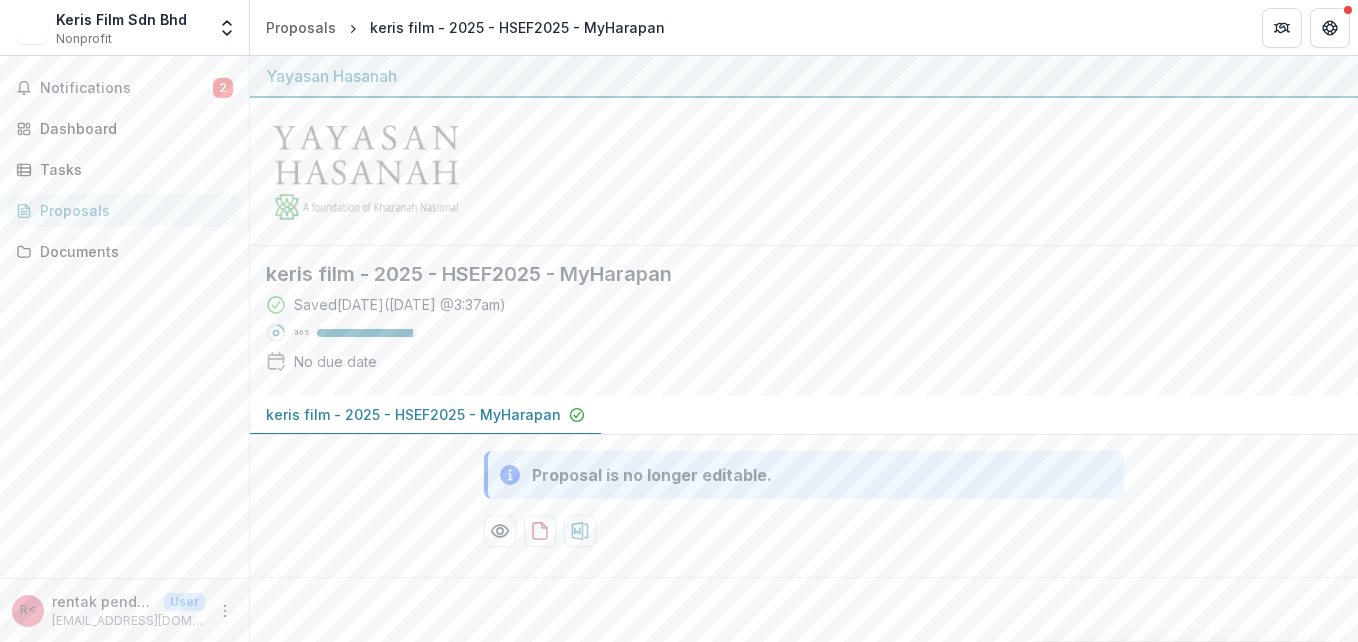 scroll, scrollTop: 0, scrollLeft: 0, axis: both 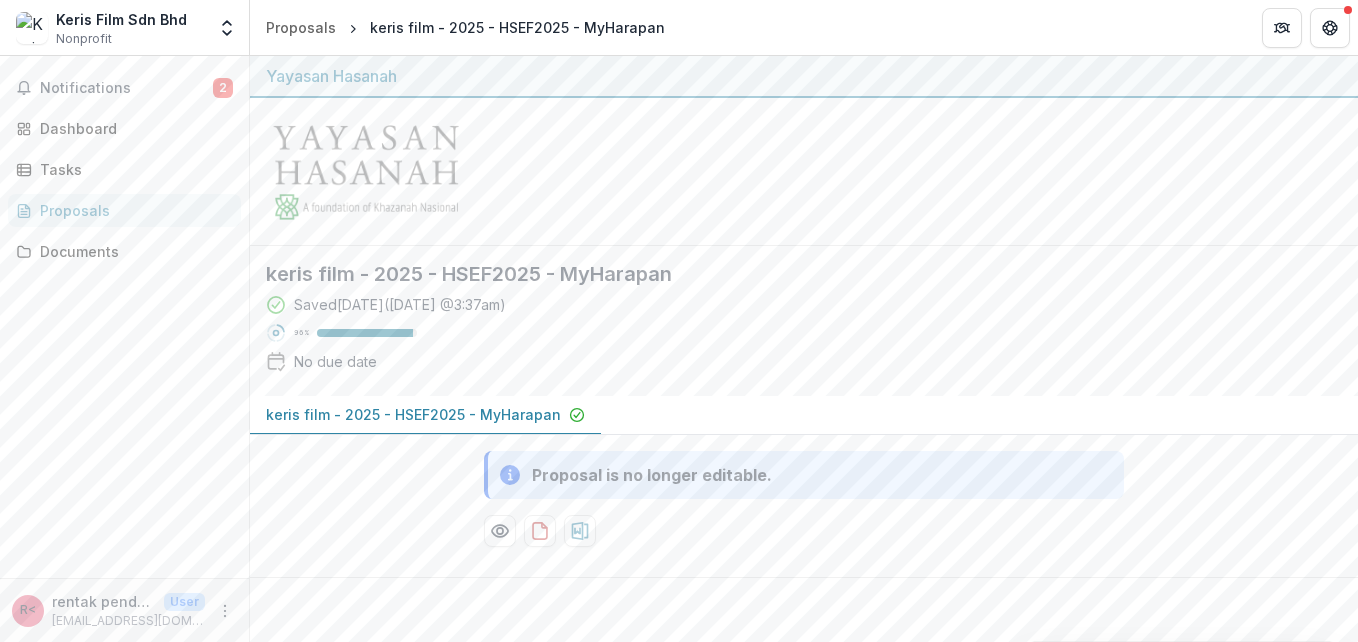 click on "Notifications 2 Dashboard Tasks Proposals Documents" at bounding box center (124, 317) 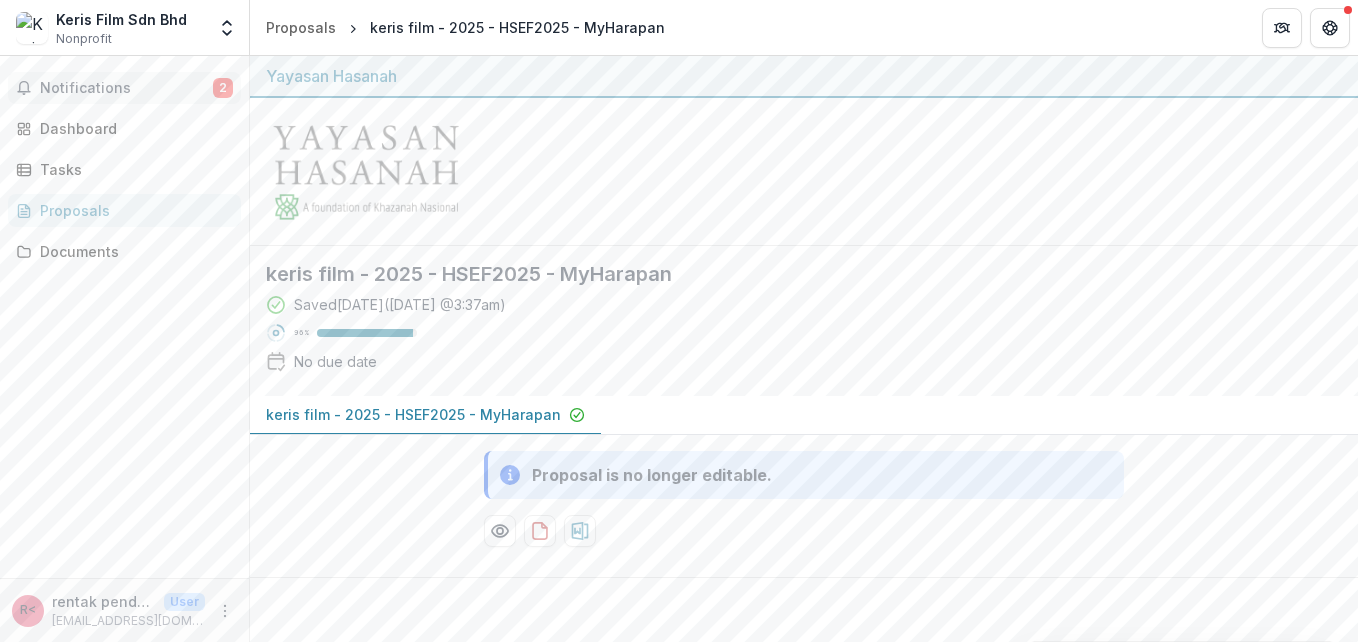 click on "Notifications" at bounding box center (126, 88) 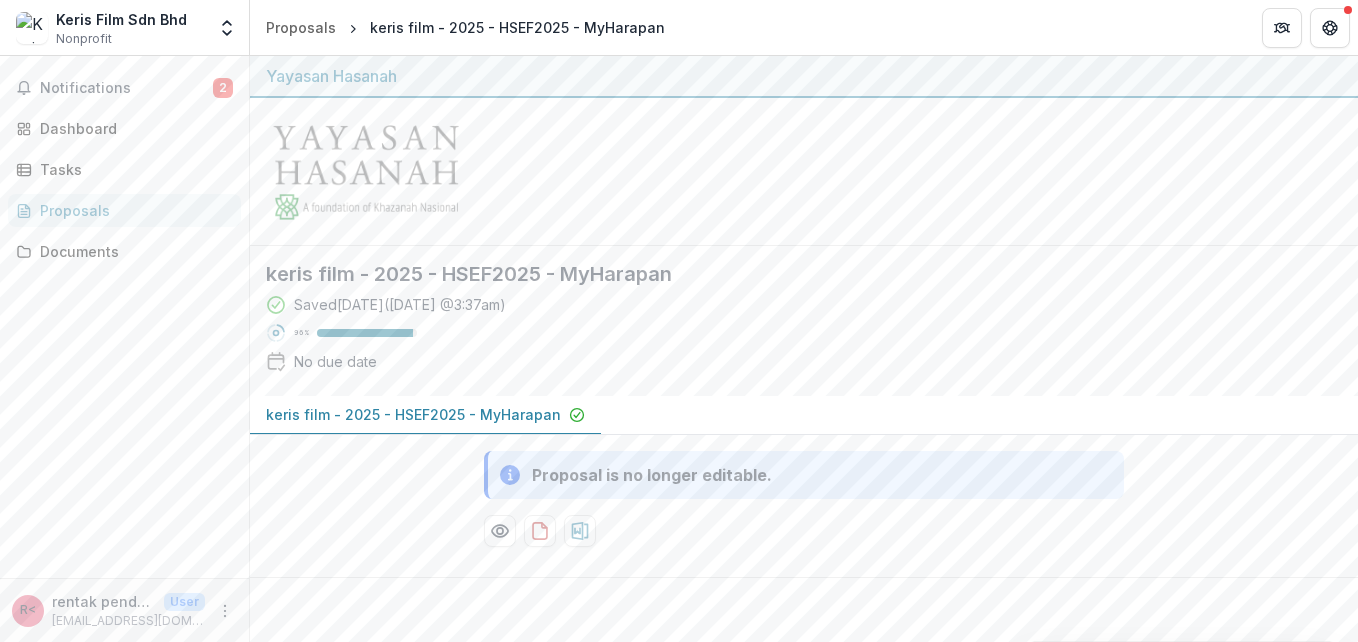 click at bounding box center [804, 172] 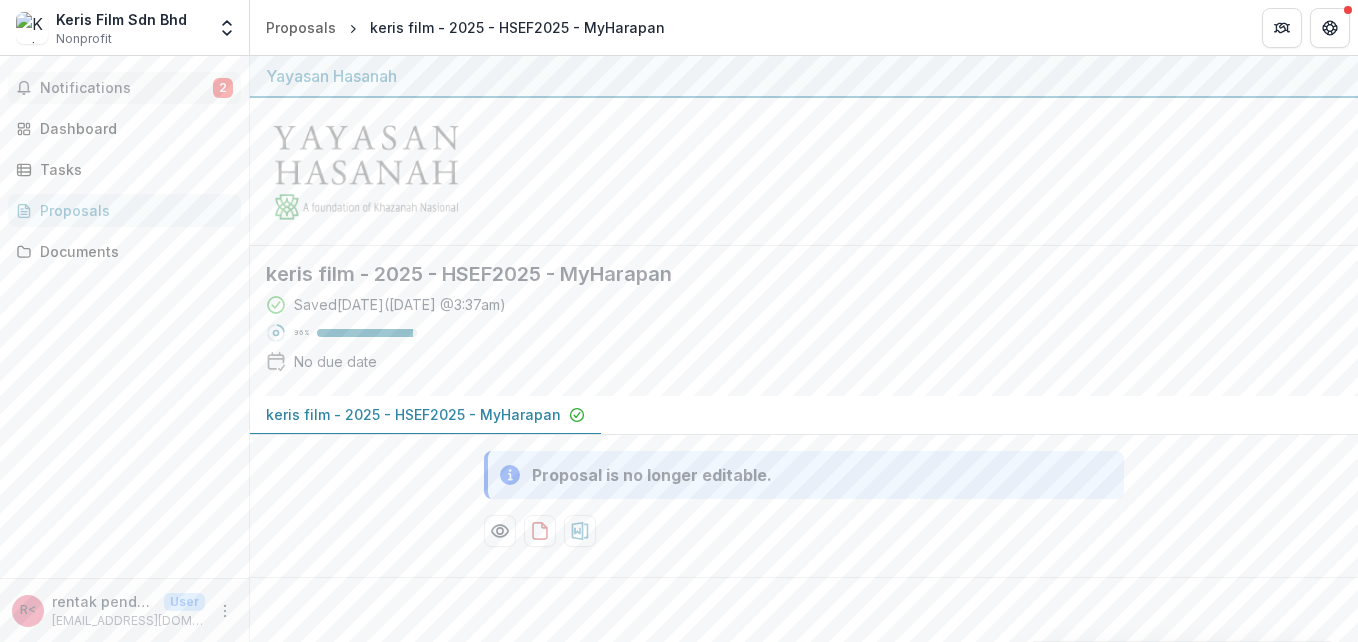 click on "Notifications" at bounding box center (126, 88) 